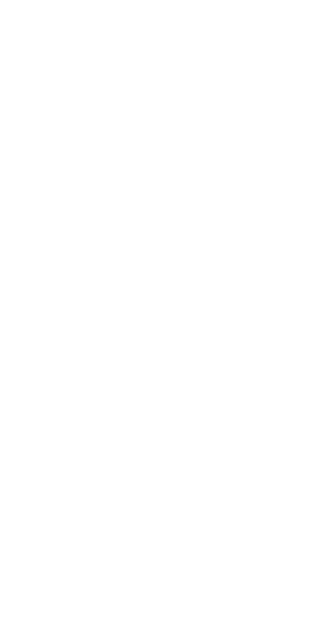 scroll, scrollTop: 0, scrollLeft: 0, axis: both 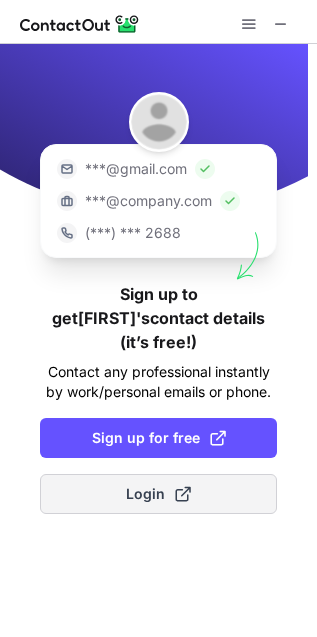 click at bounding box center (183, 494) 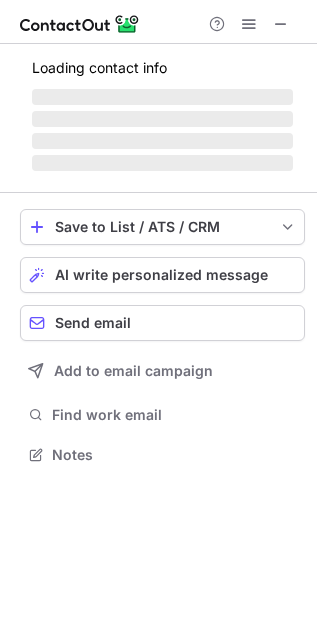 scroll, scrollTop: 11, scrollLeft: 10, axis: both 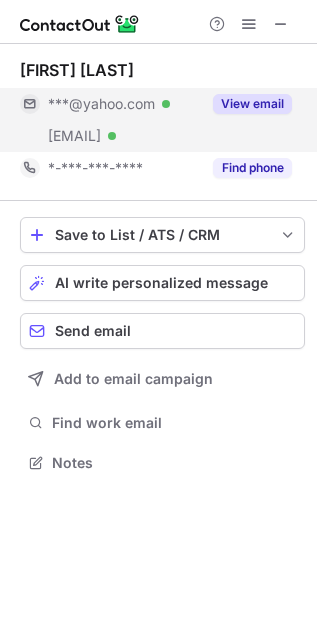 click on "View email" at bounding box center (252, 104) 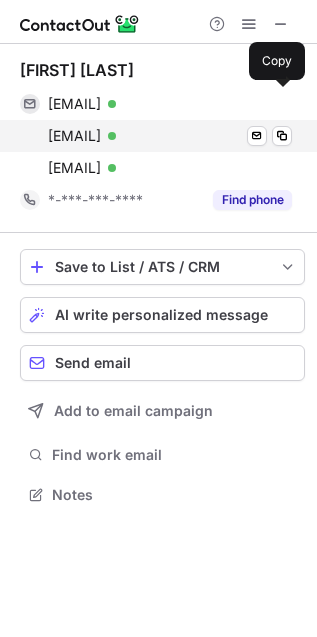 scroll, scrollTop: 10, scrollLeft: 10, axis: both 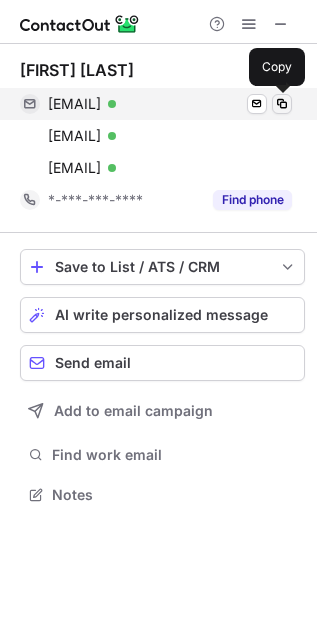 click at bounding box center (282, 104) 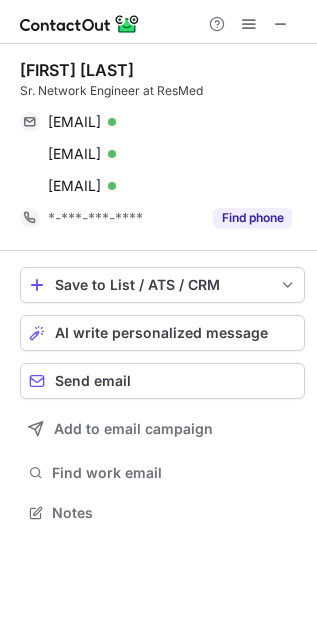 scroll, scrollTop: 498, scrollLeft: 317, axis: both 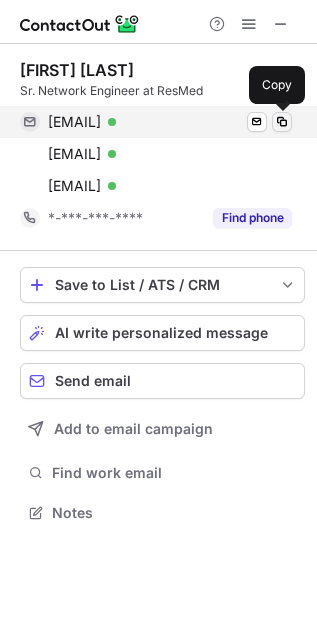 click at bounding box center (282, 122) 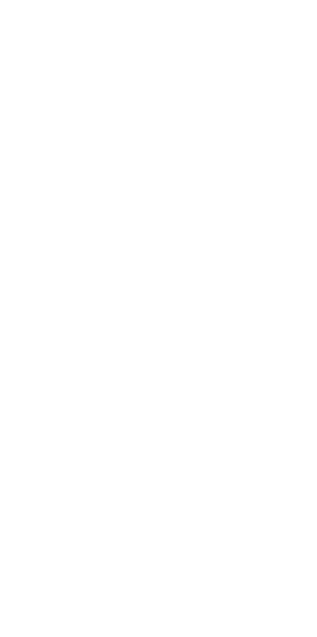 scroll, scrollTop: 0, scrollLeft: 0, axis: both 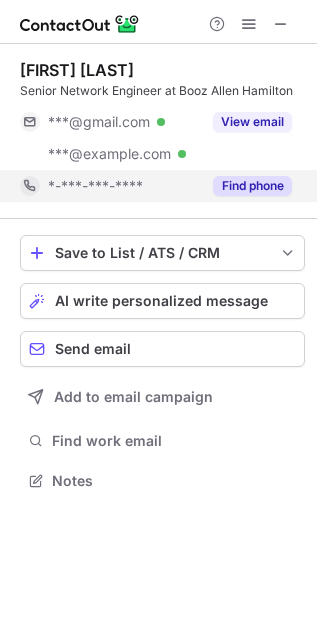 click on "Find phone" at bounding box center [252, 186] 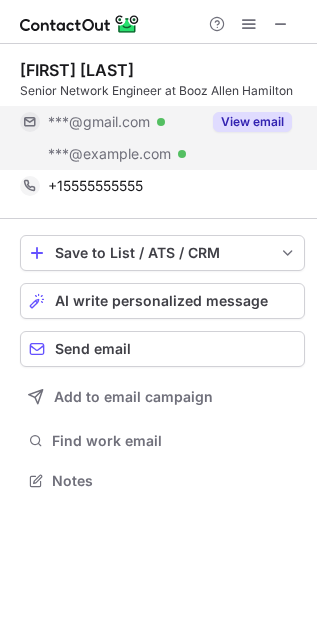 click on "View email" at bounding box center (252, 122) 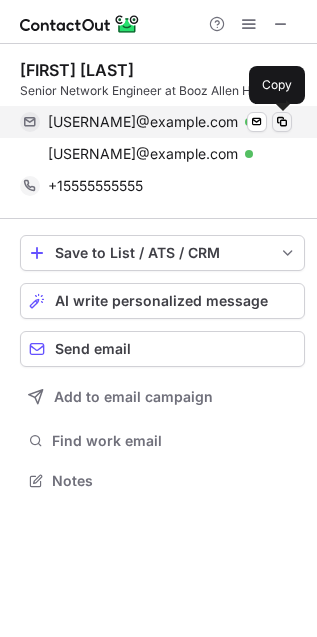 click at bounding box center [282, 122] 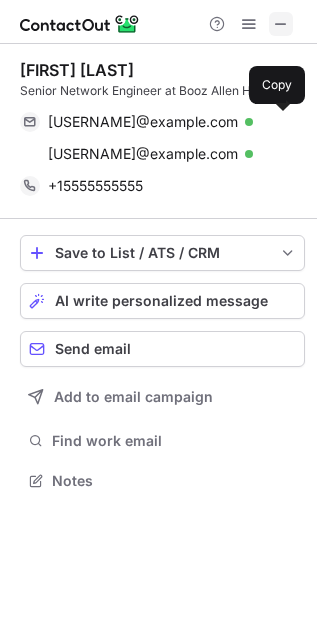 click at bounding box center [281, 24] 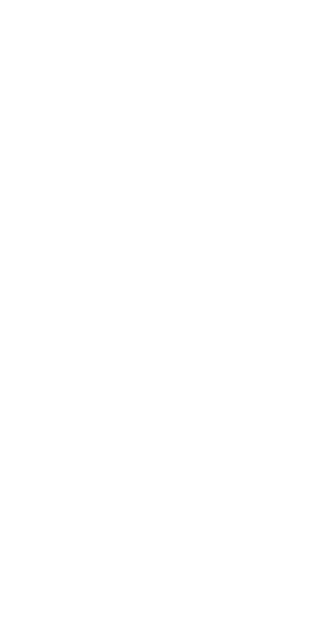scroll, scrollTop: 0, scrollLeft: 0, axis: both 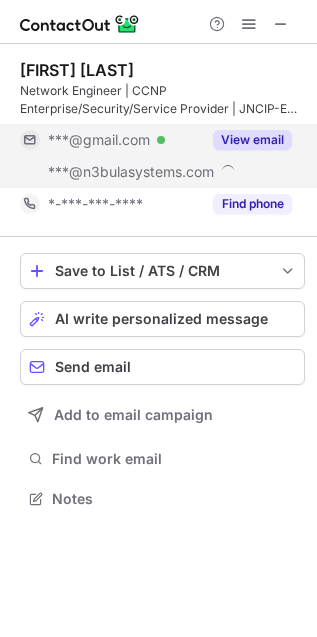 click on "View email" at bounding box center [252, 140] 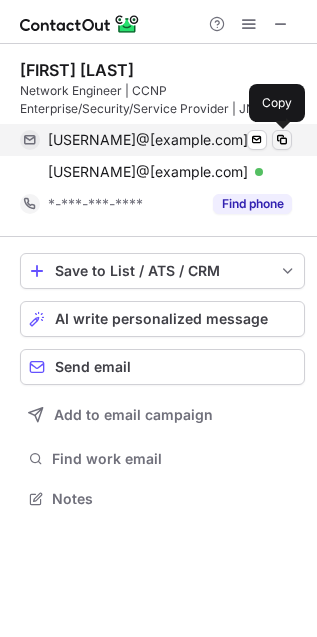 click at bounding box center (282, 140) 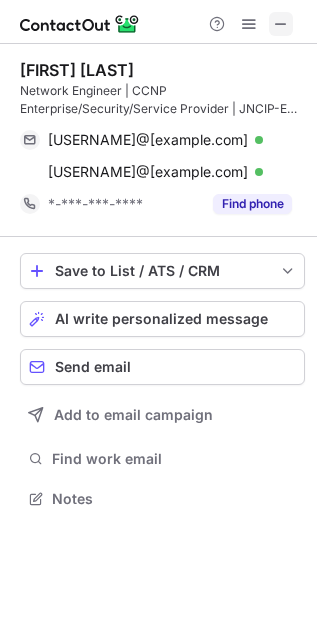 click at bounding box center (281, 24) 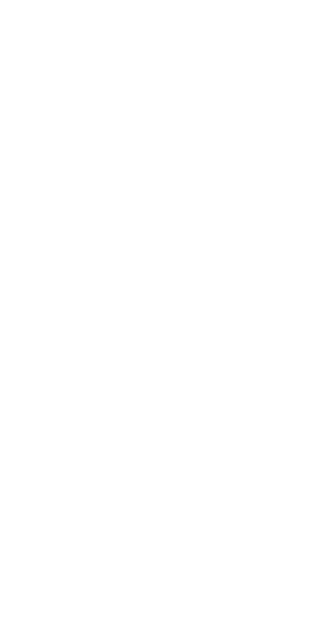 scroll, scrollTop: 0, scrollLeft: 0, axis: both 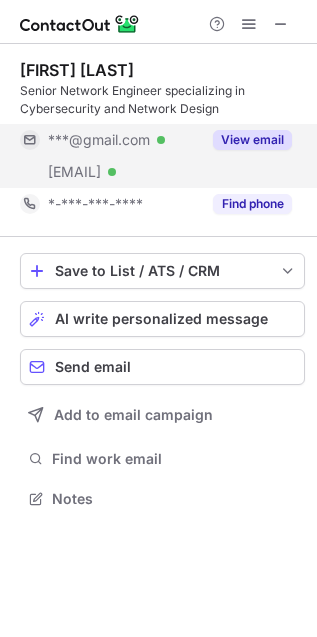click on "View email" at bounding box center (252, 140) 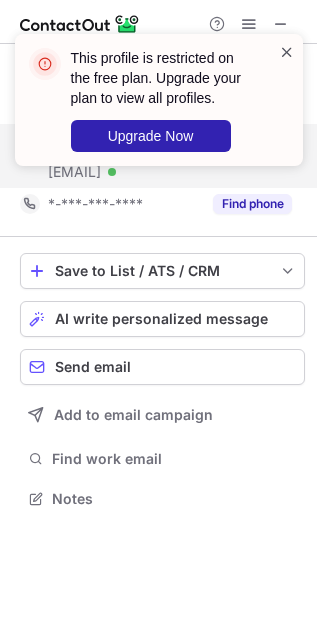 click at bounding box center (287, 52) 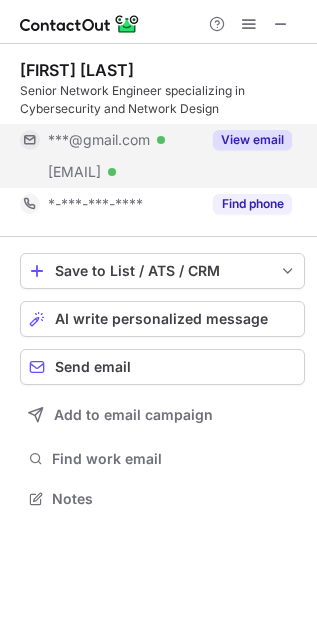 click on "This profile is restricted on the free plan. Upgrade your plan to view all profiles. Upgrade Now" at bounding box center [159, 108] 